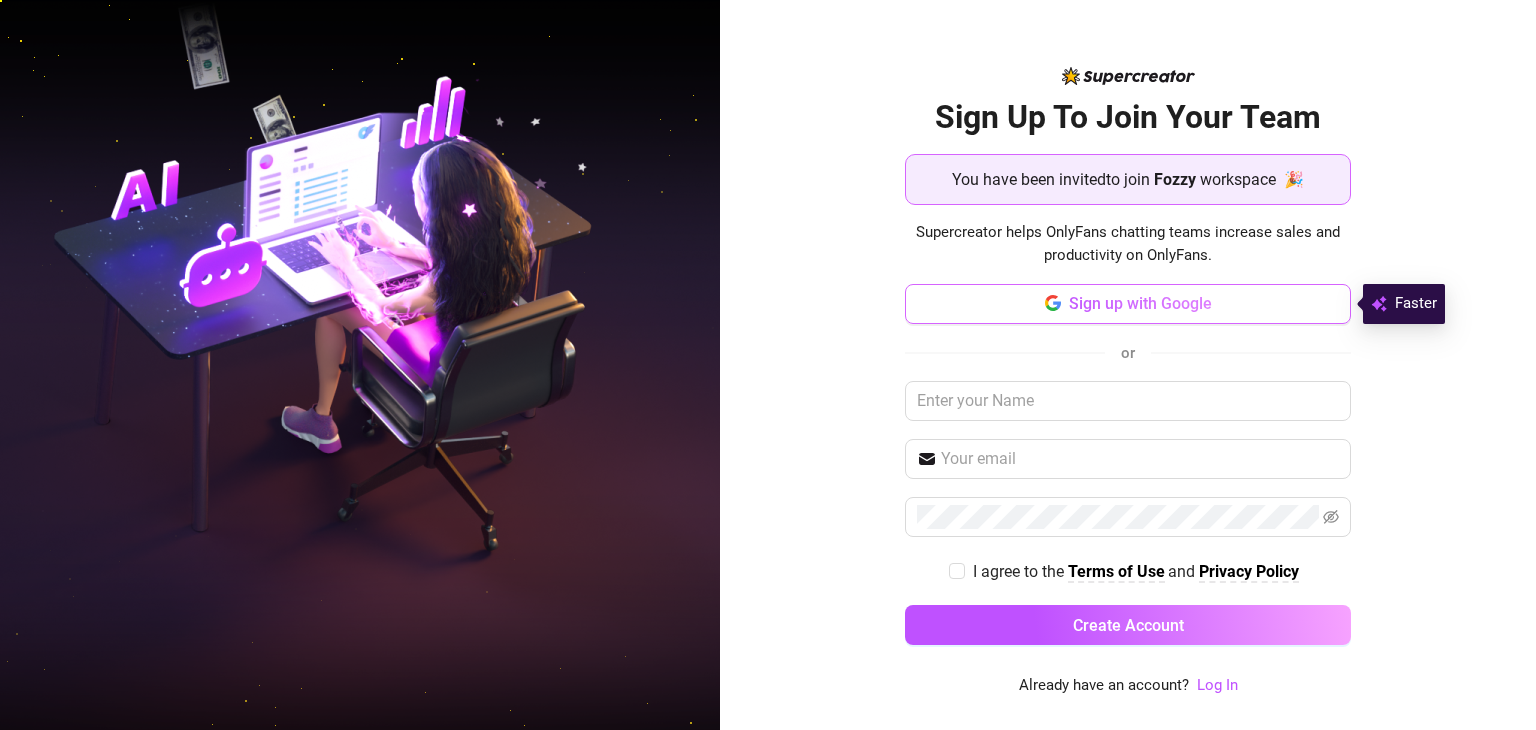 scroll, scrollTop: 0, scrollLeft: 0, axis: both 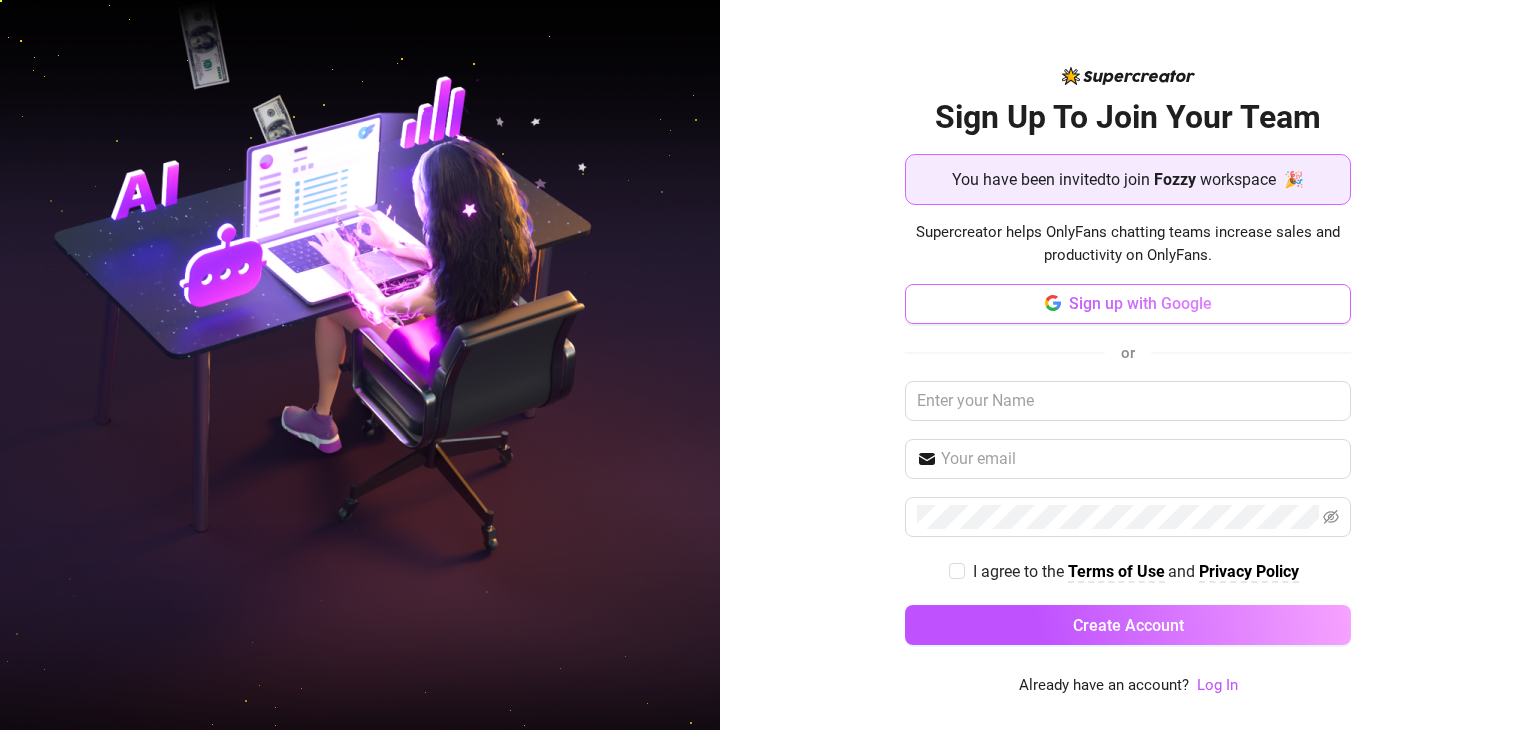 click on "Sign up with Google" at bounding box center [1128, 304] 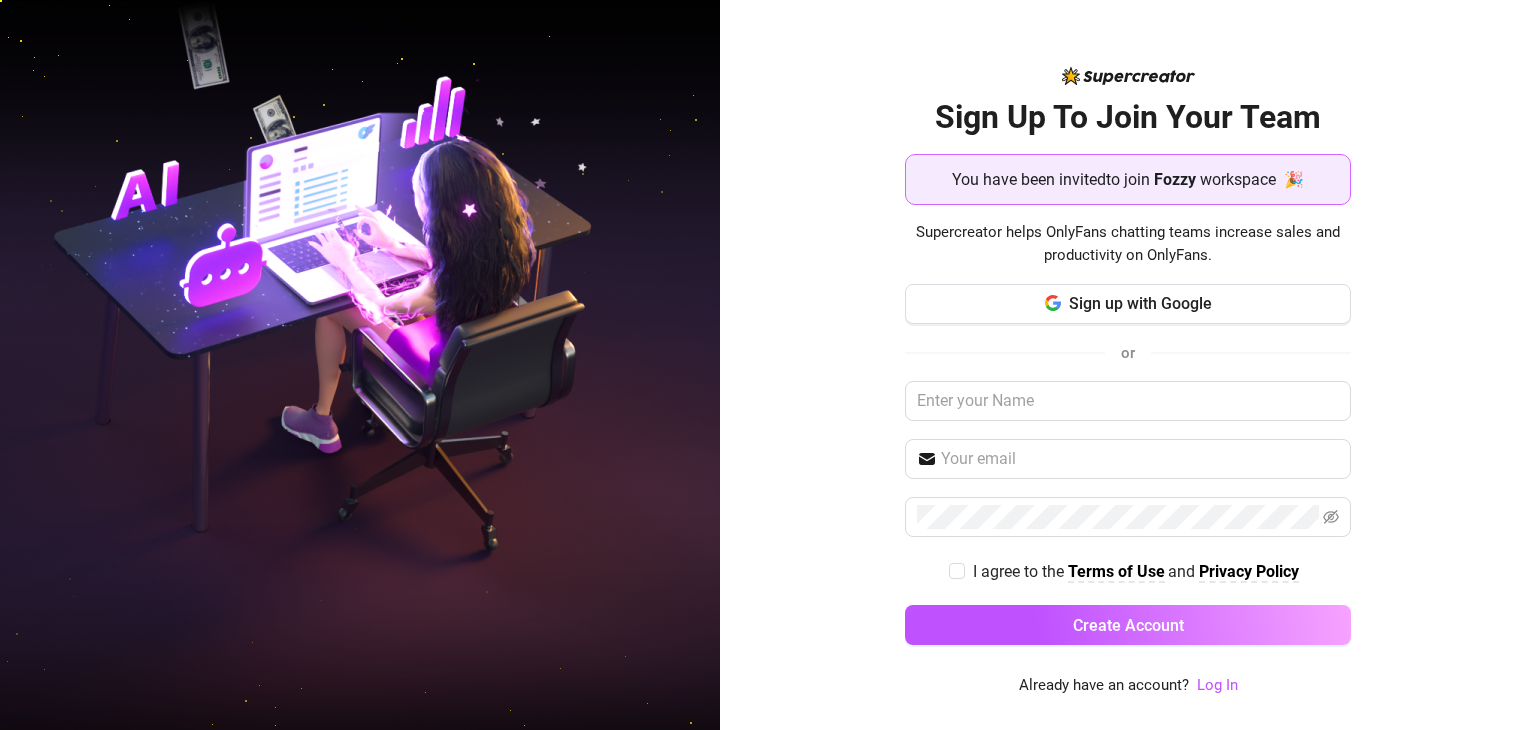 type 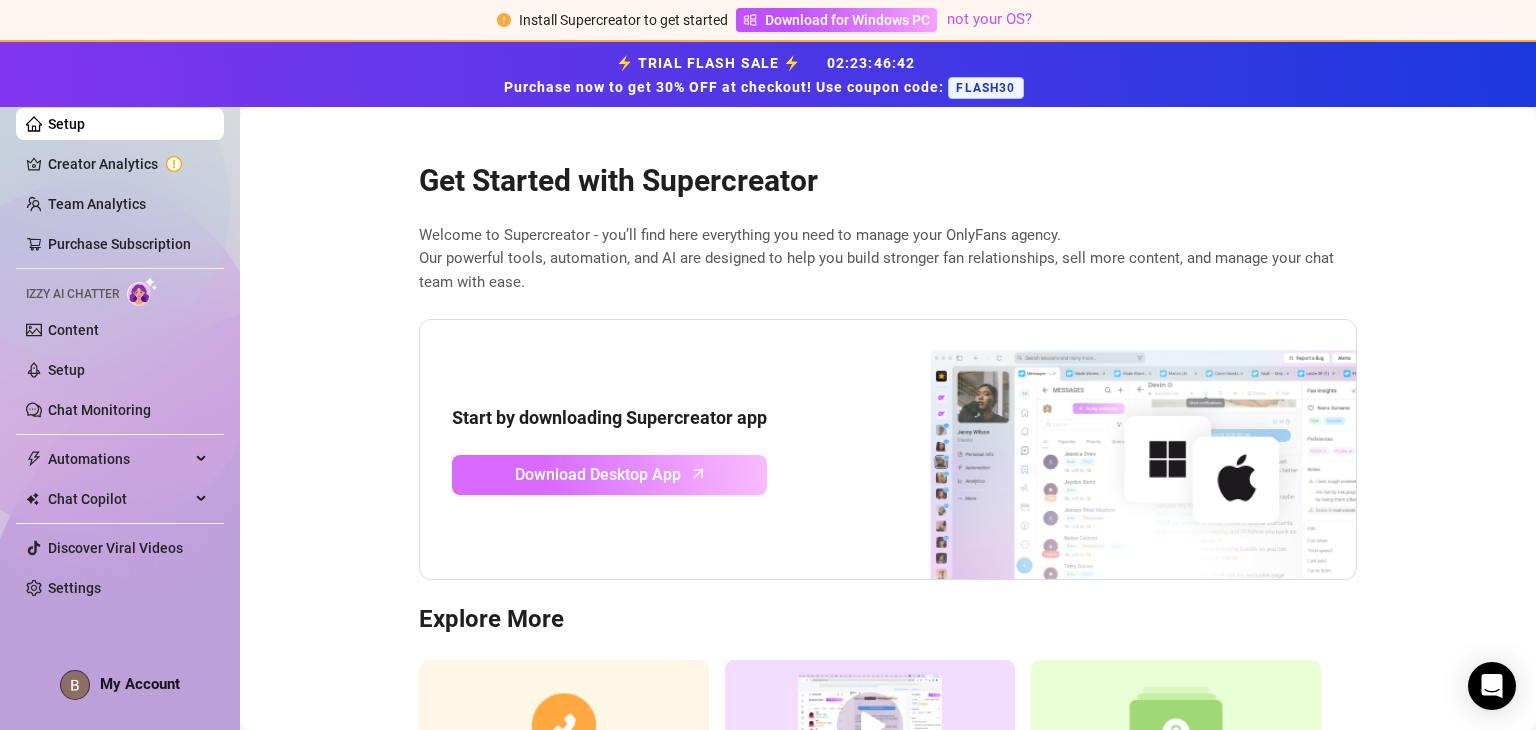 click on "Download Desktop App" at bounding box center (598, 474) 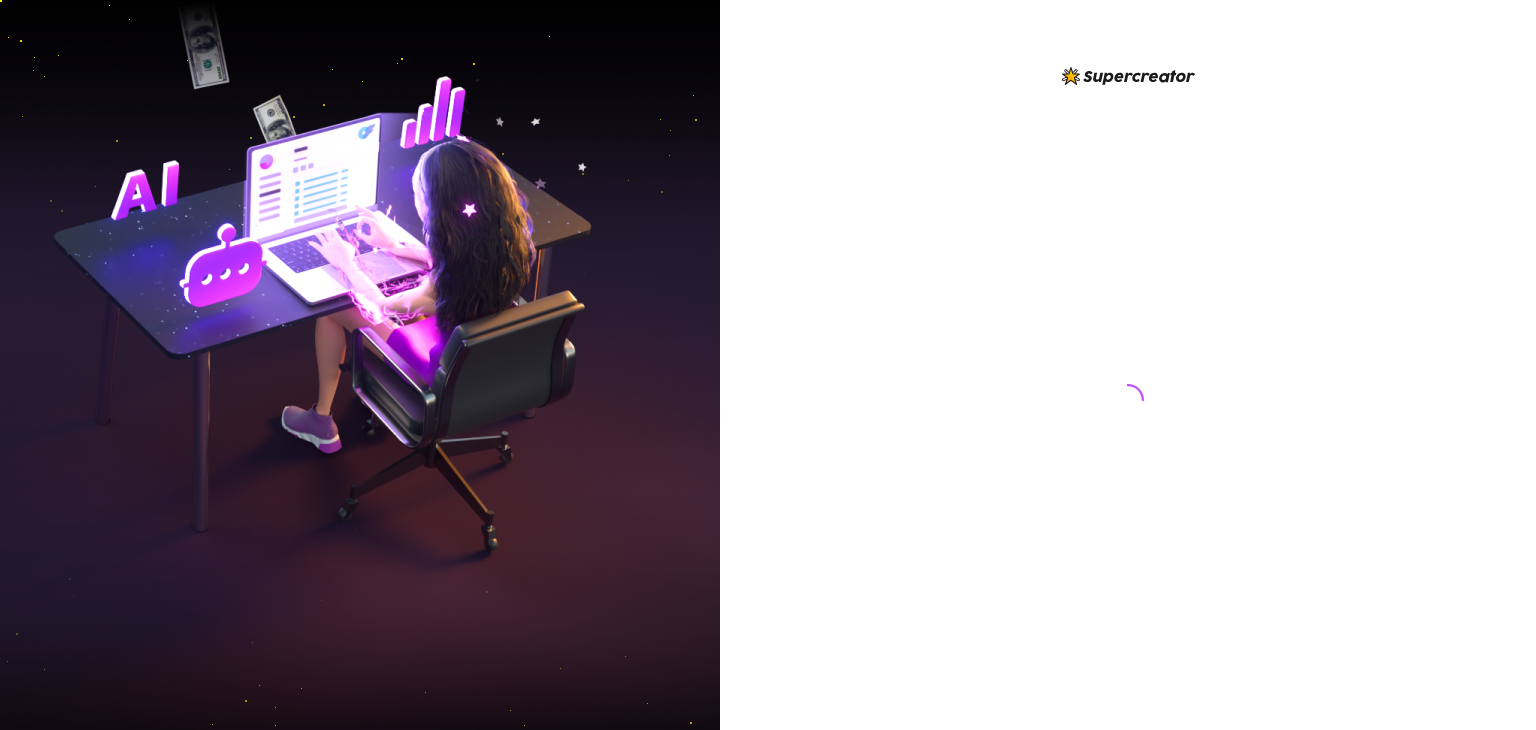 scroll, scrollTop: 0, scrollLeft: 0, axis: both 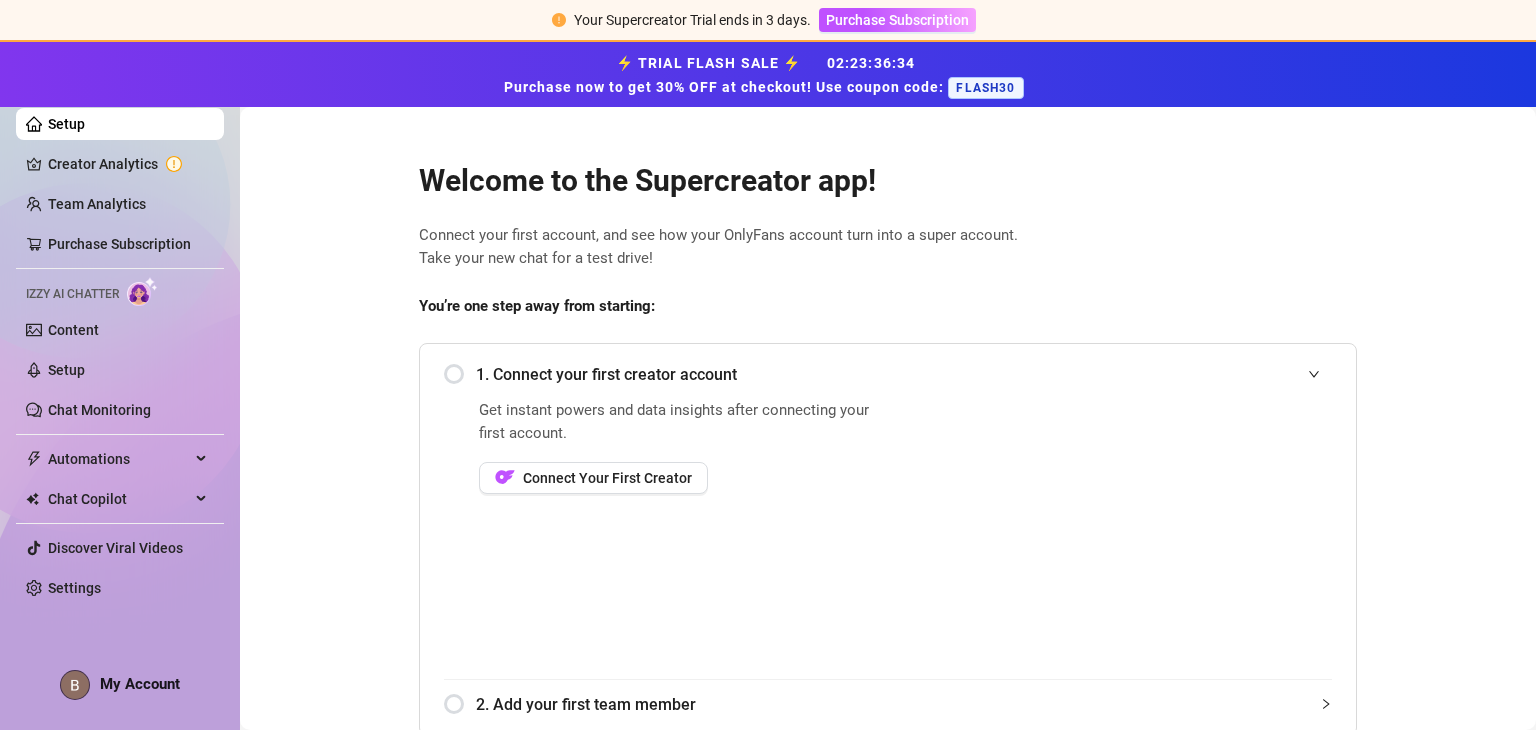 click on "1. Connect your first creator account" at bounding box center (904, 374) 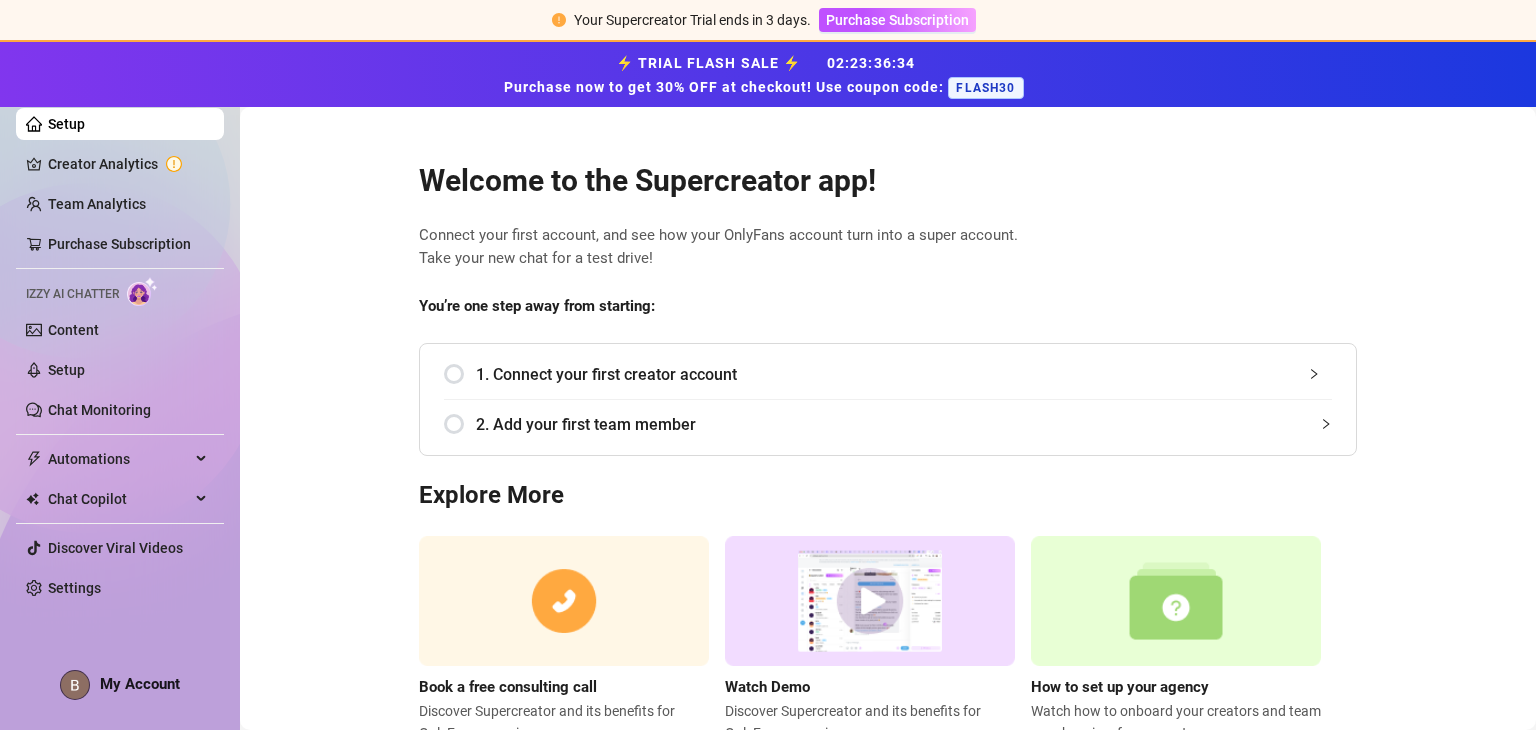 click on "1. Connect your first creator account" at bounding box center [904, 374] 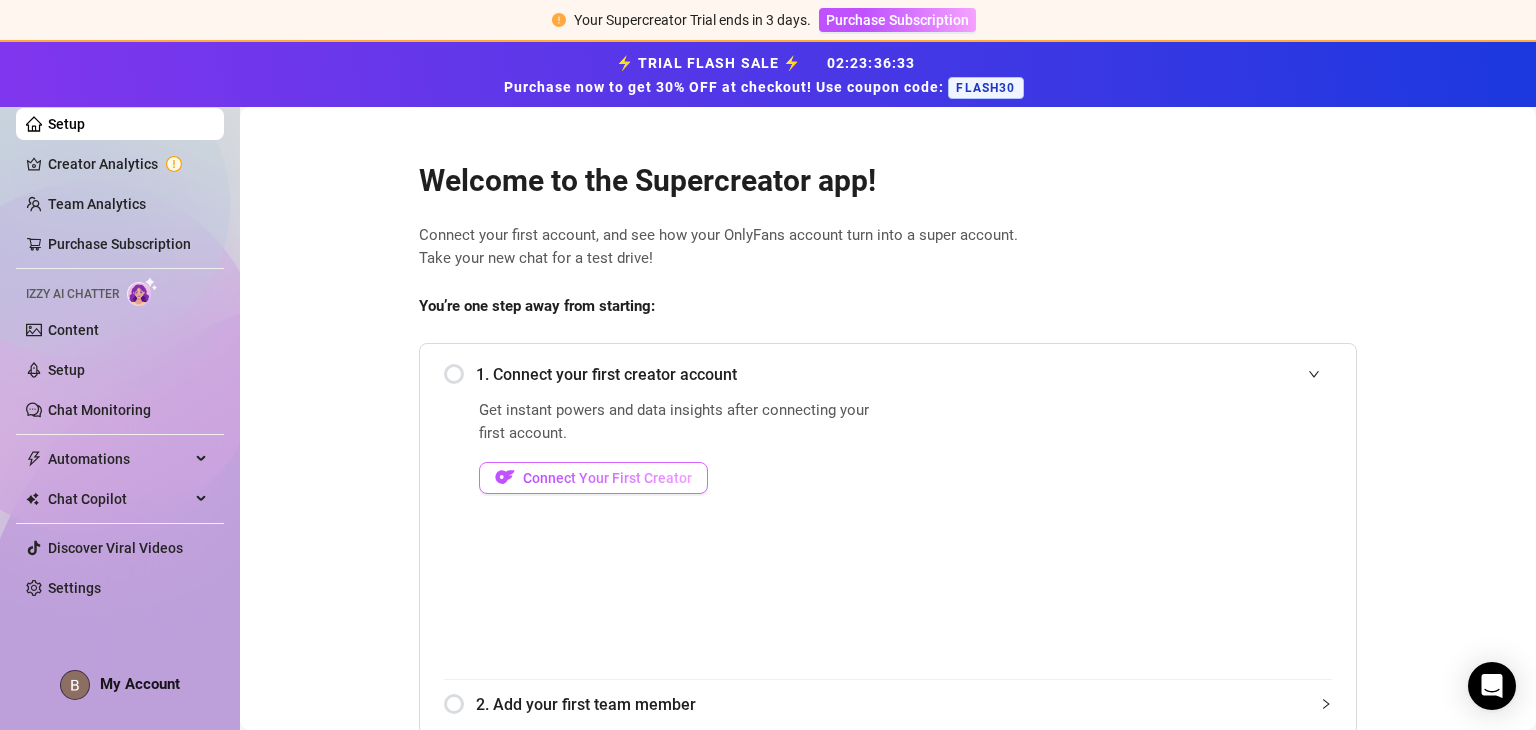 click on "Connect Your First Creator" at bounding box center (607, 478) 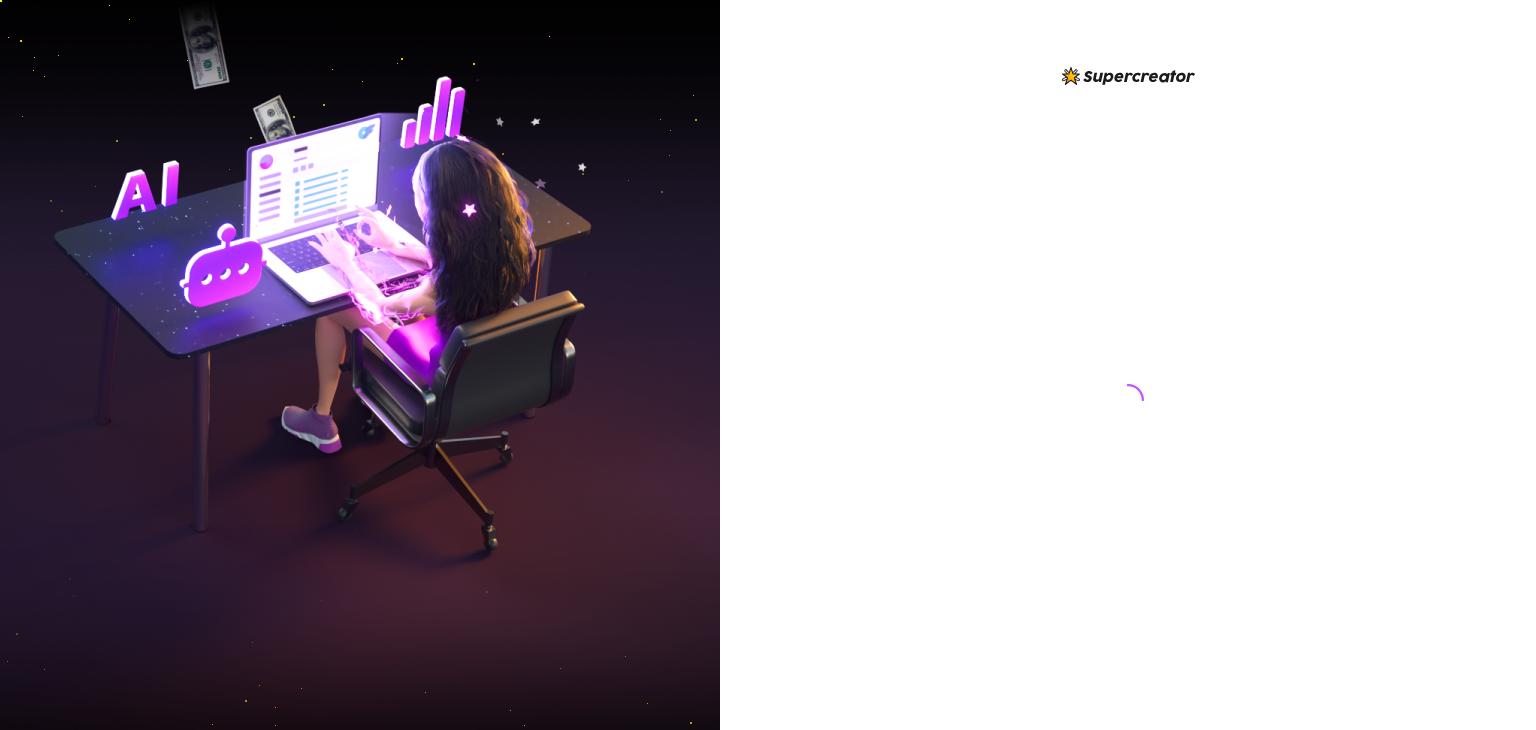 scroll, scrollTop: 0, scrollLeft: 0, axis: both 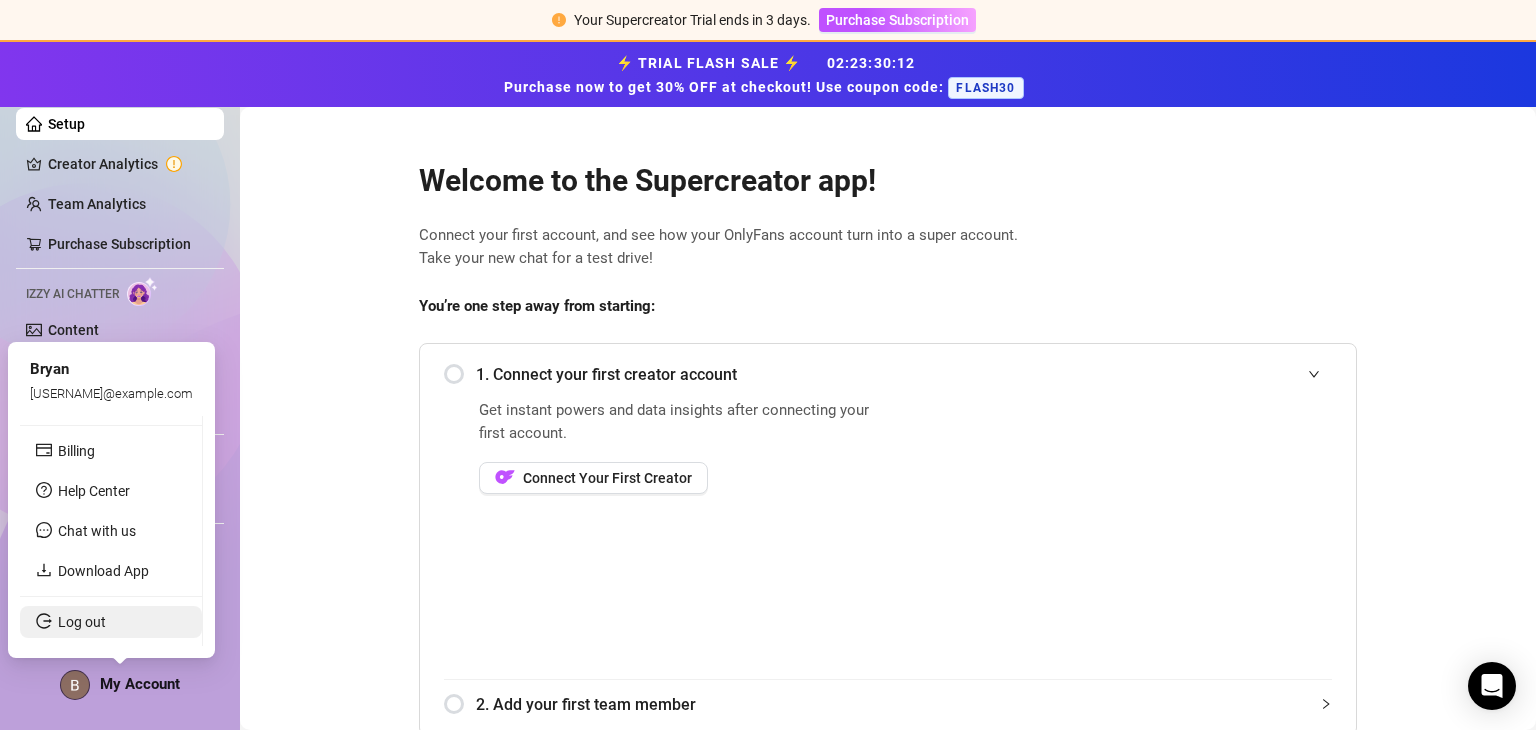 click on "Log out" at bounding box center (82, 622) 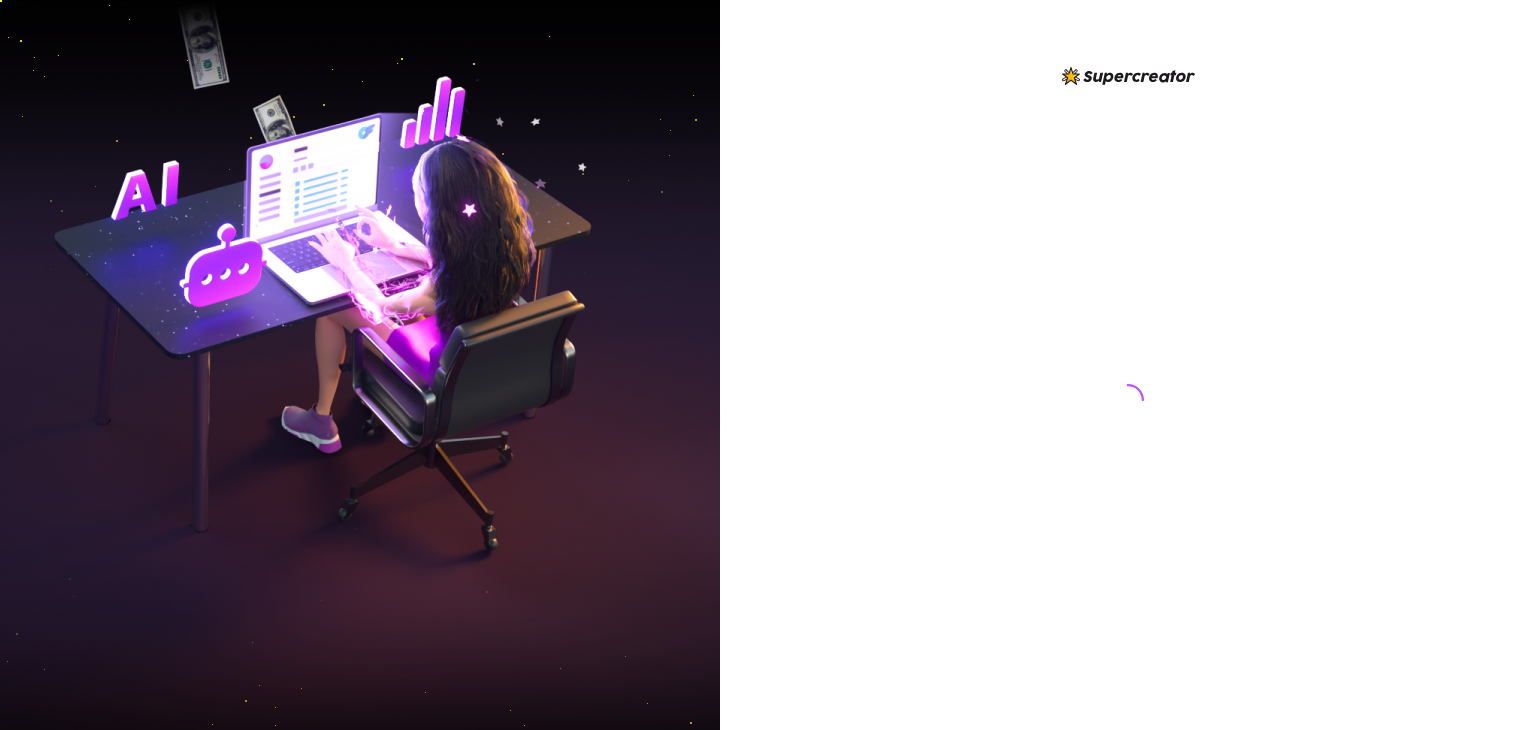 scroll, scrollTop: 0, scrollLeft: 0, axis: both 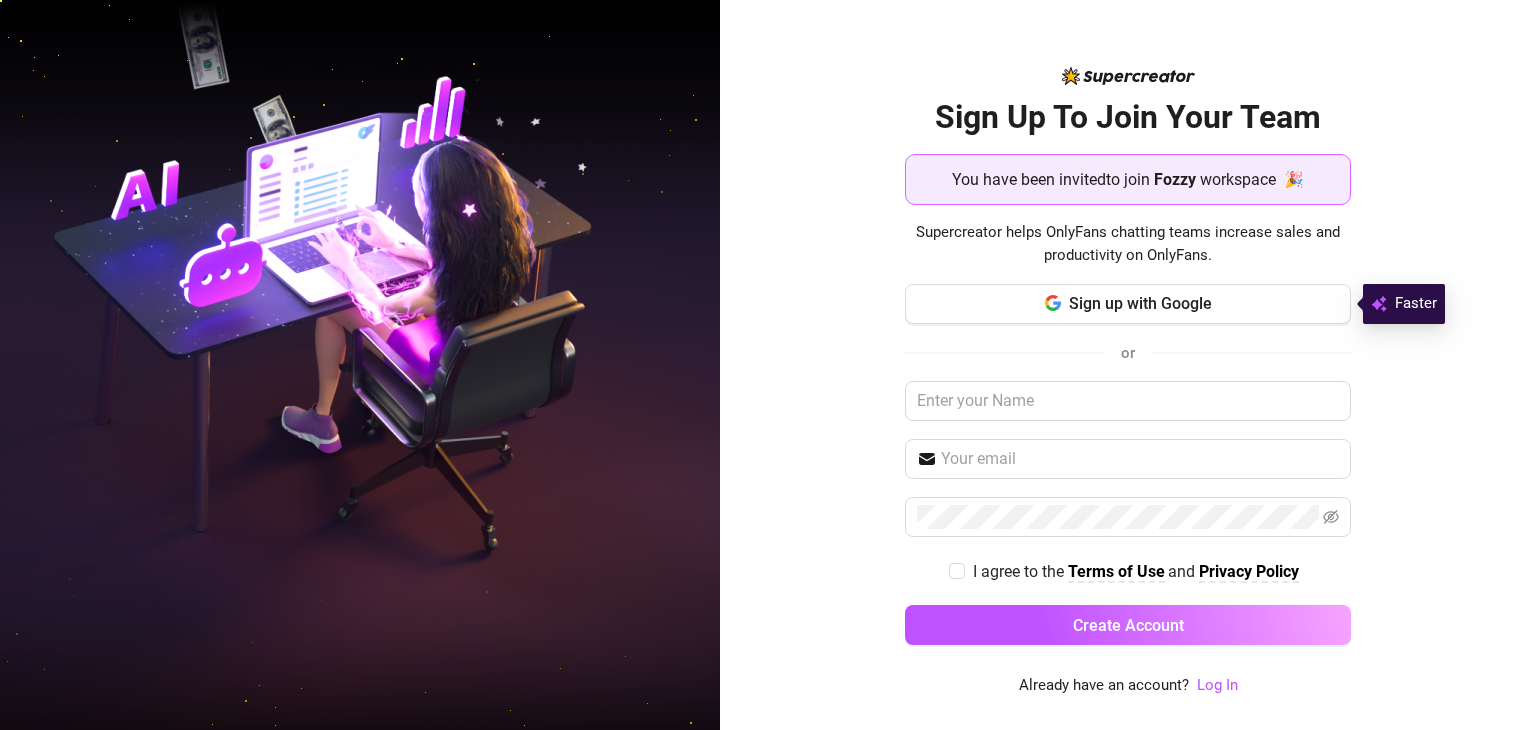 click on "Sign Up To Join Your Team You have been invited  to join   Fozzy    workspace  🎉 Supercreator helps OnlyFans chatting teams increase sales and productivity on OnlyFans. Sign up with Google or I agree to the   Terms of Use   and   Privacy Policy Create Account" at bounding box center (1128, 380) 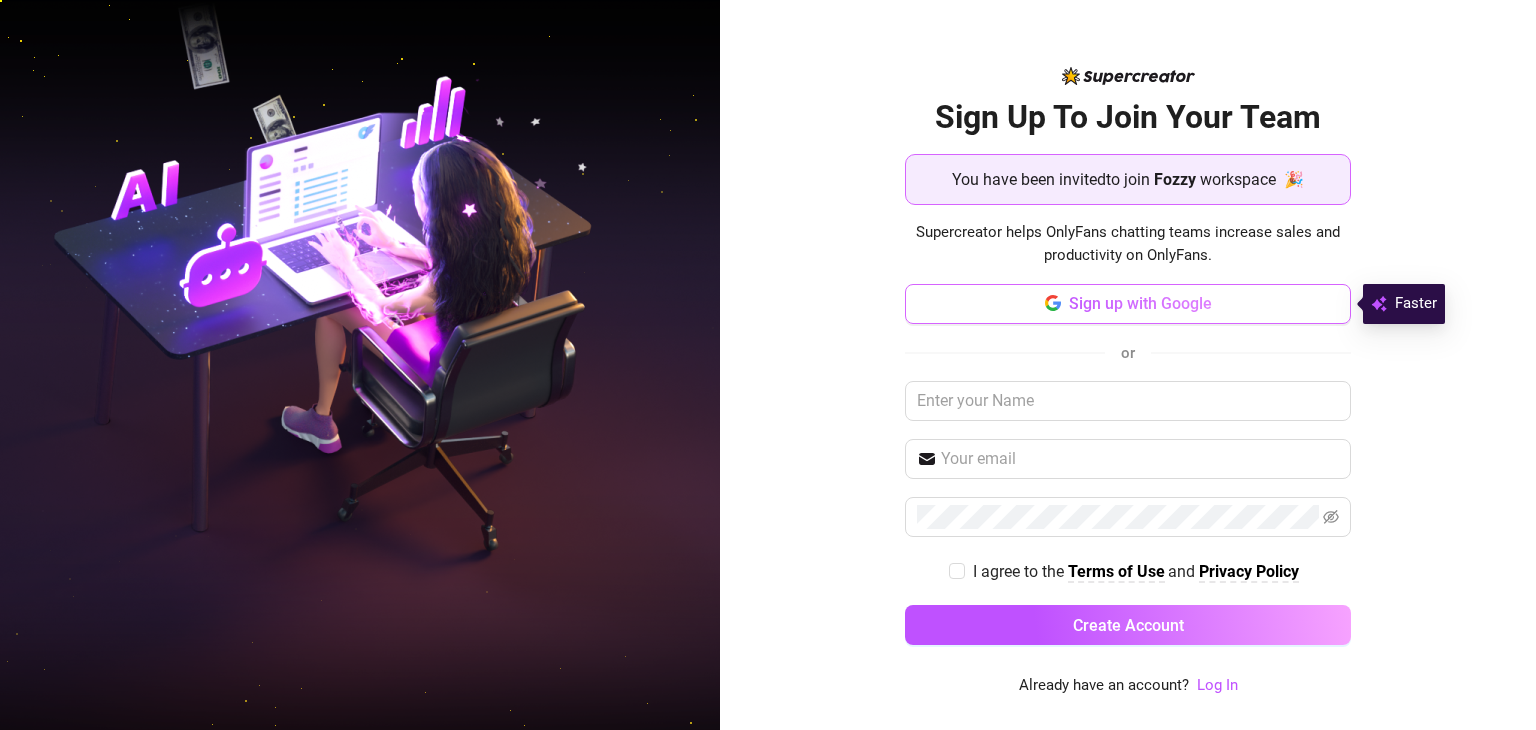 click on "Sign up with Google" at bounding box center [1140, 303] 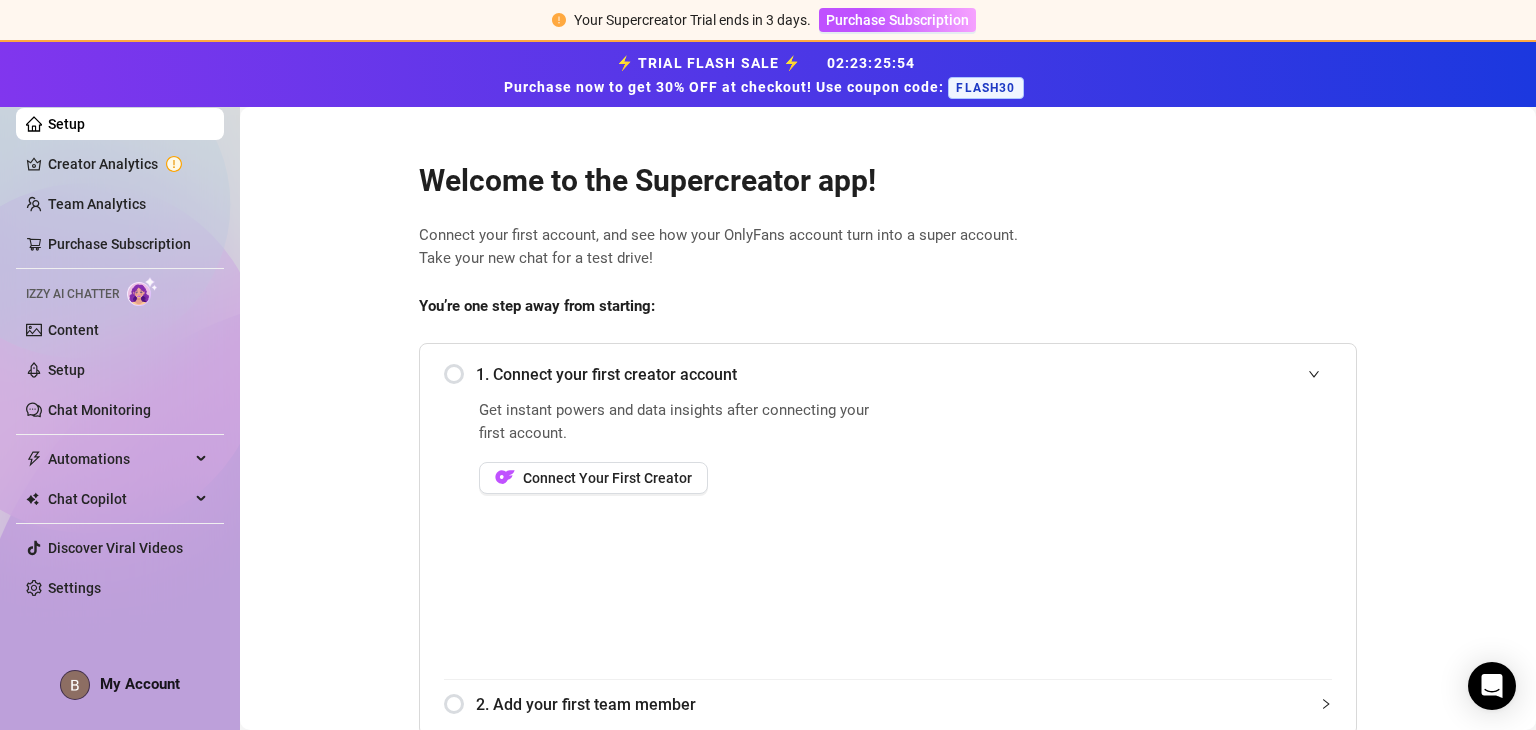 click on "Setup Creator Analytics   Team Analytics Purchase Subscription Izzy AI Chatter Content Setup Chat Monitoring Automations Chat Copilot Discover Viral Videos Settings Izzy AI Chatter My Account" at bounding box center (120, 376) 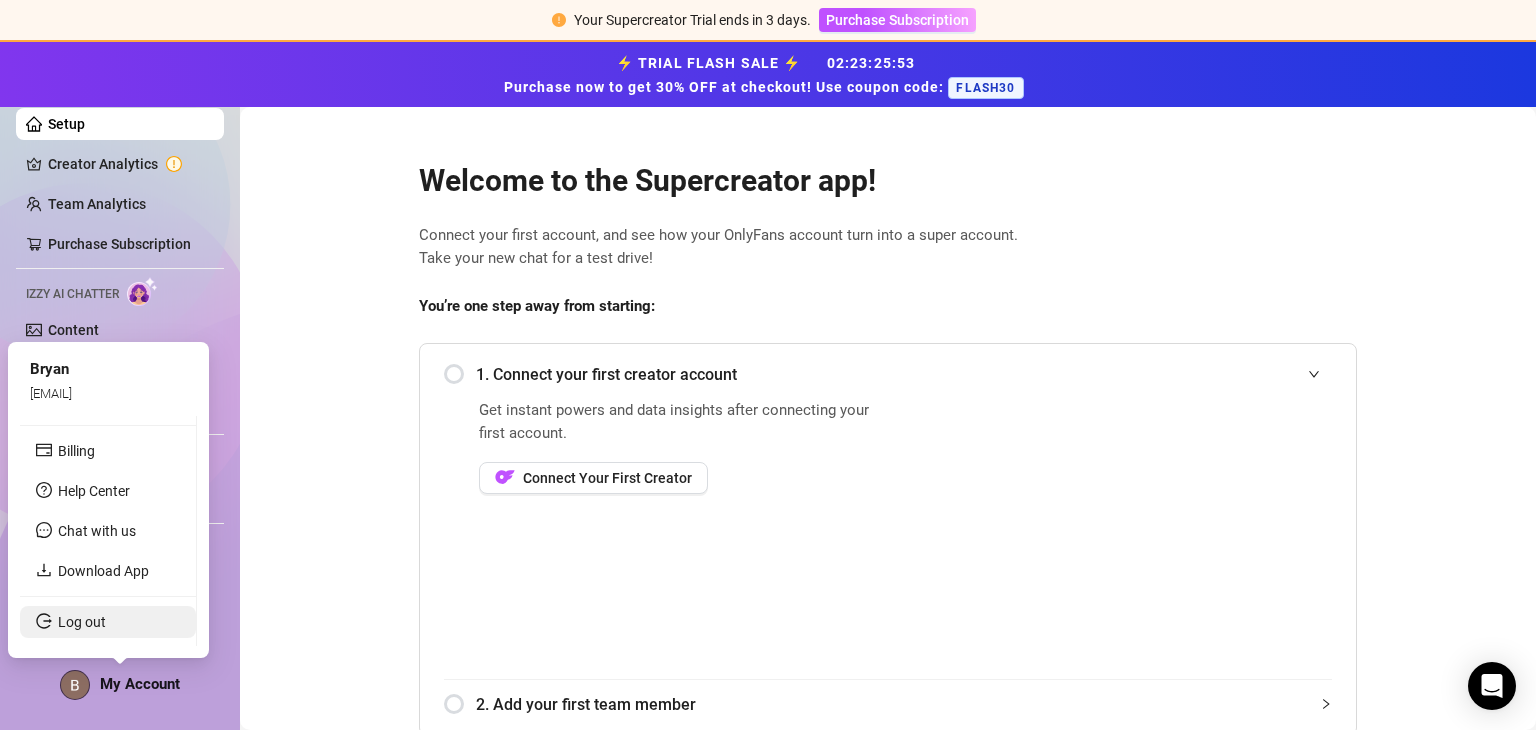 click on "Log out" at bounding box center (82, 622) 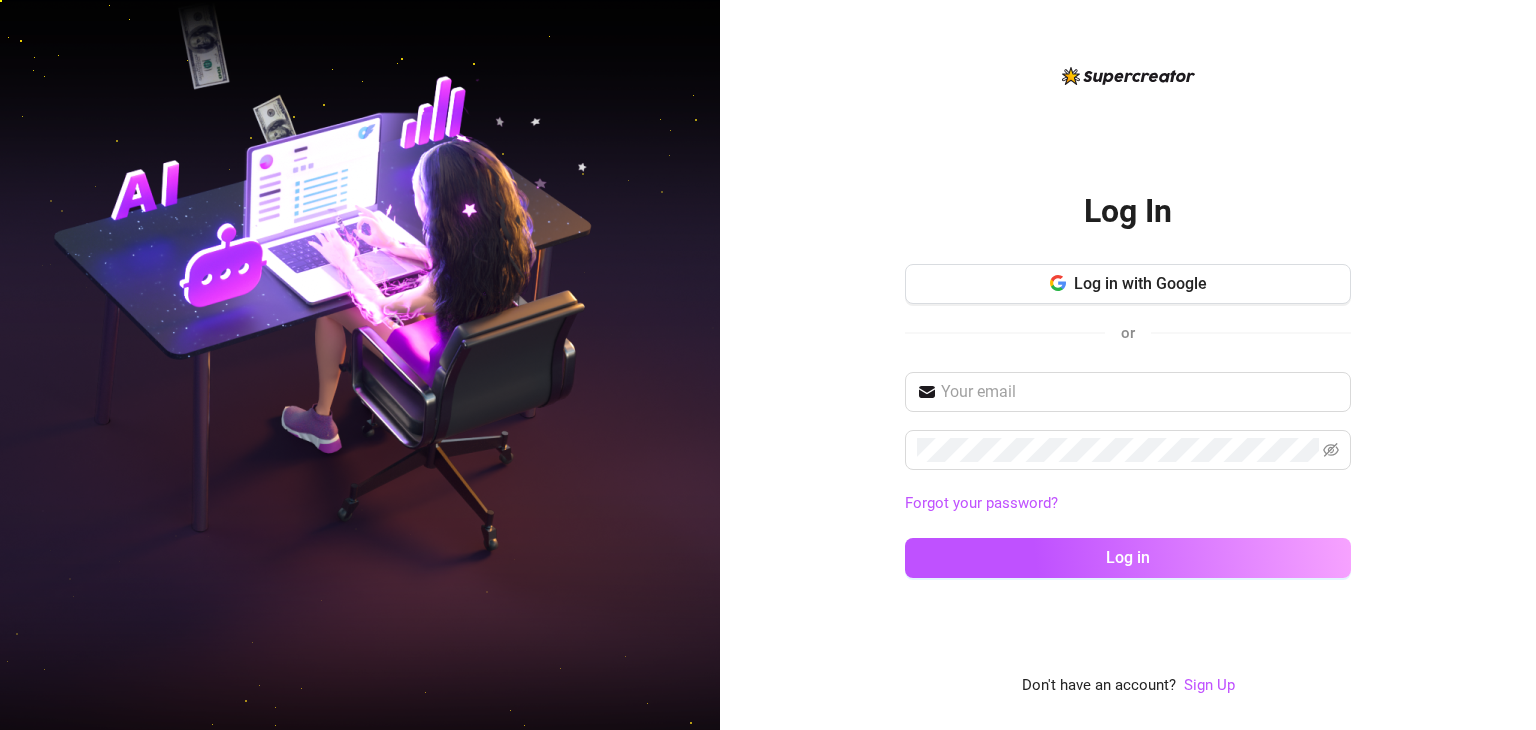 scroll, scrollTop: 0, scrollLeft: 0, axis: both 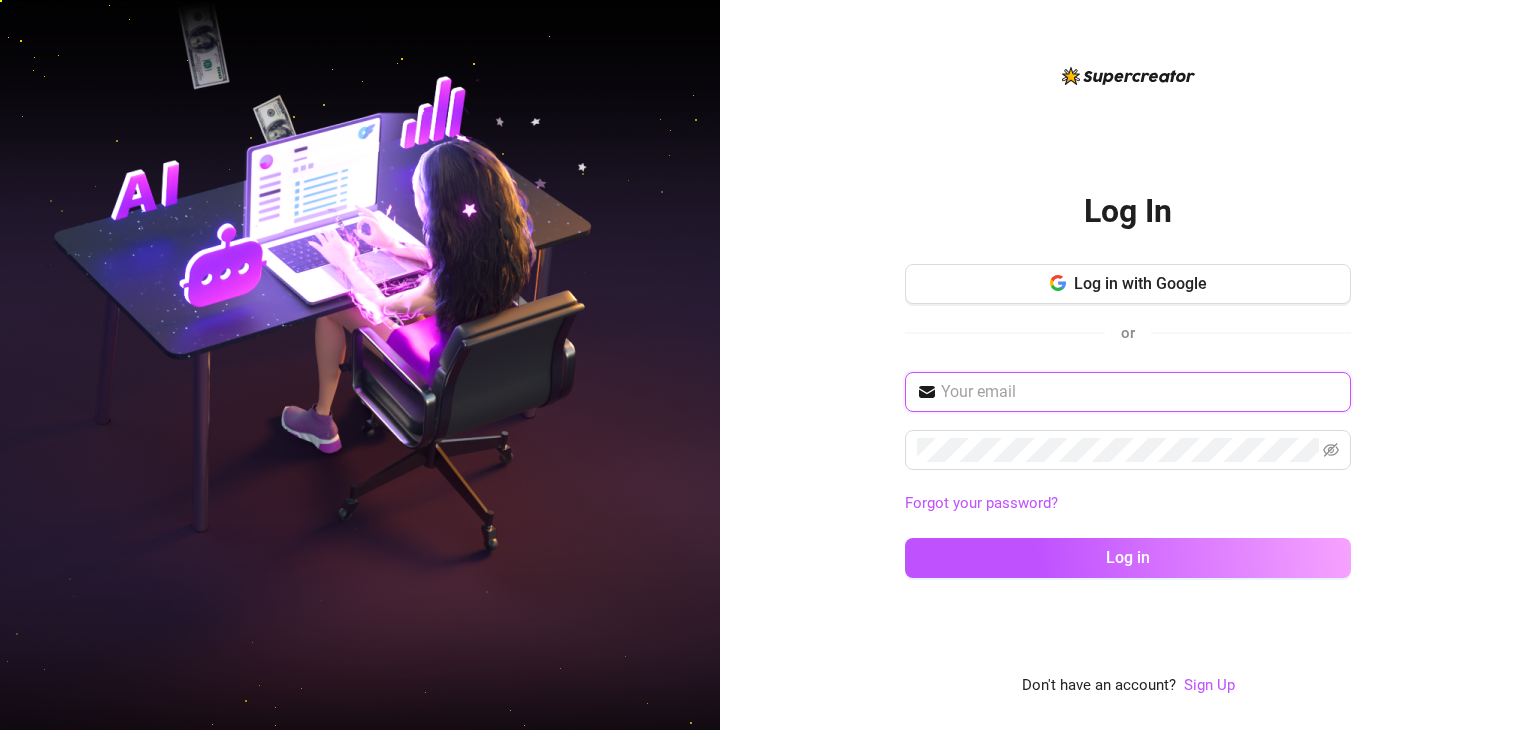 click at bounding box center [1140, 392] 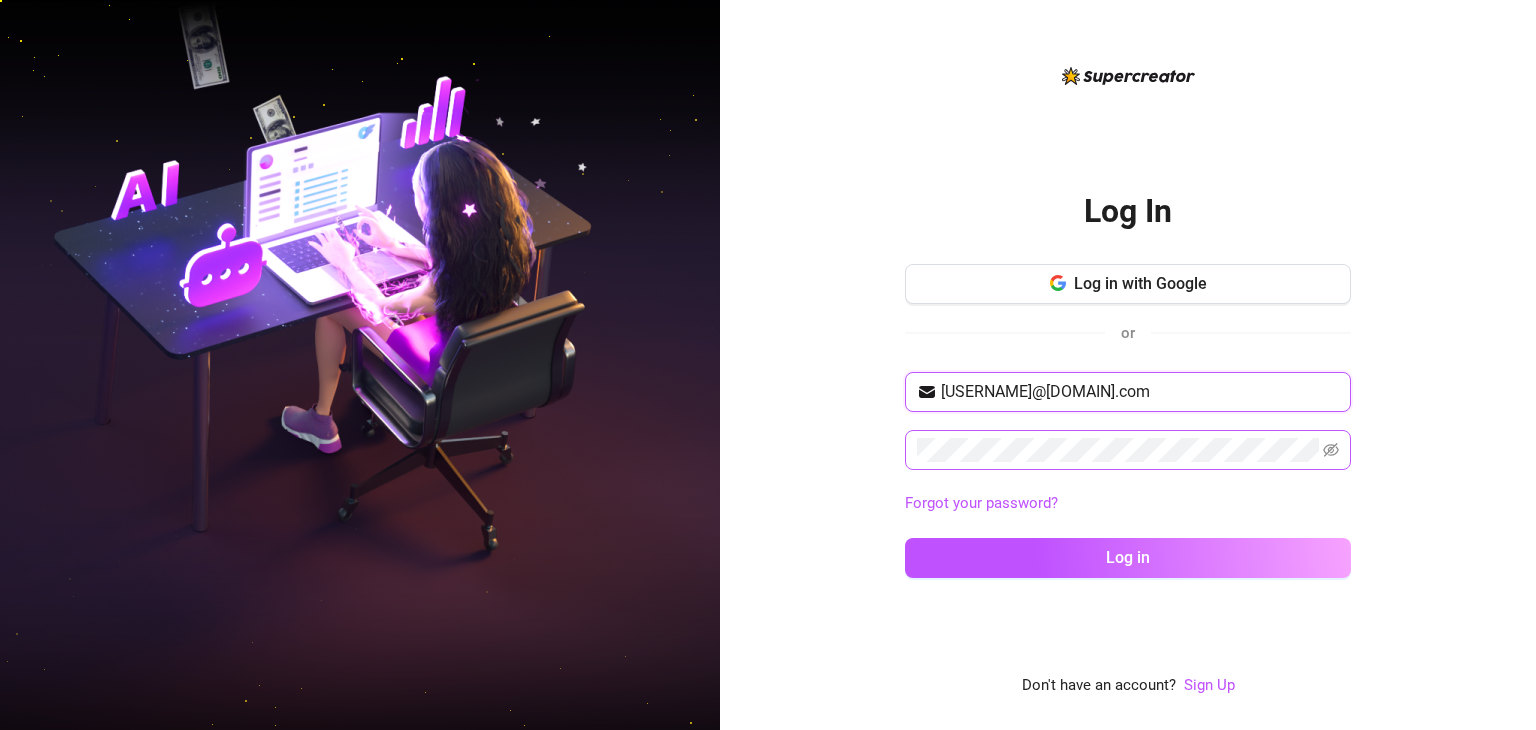 type on "bryandimaano184@gmail.com" 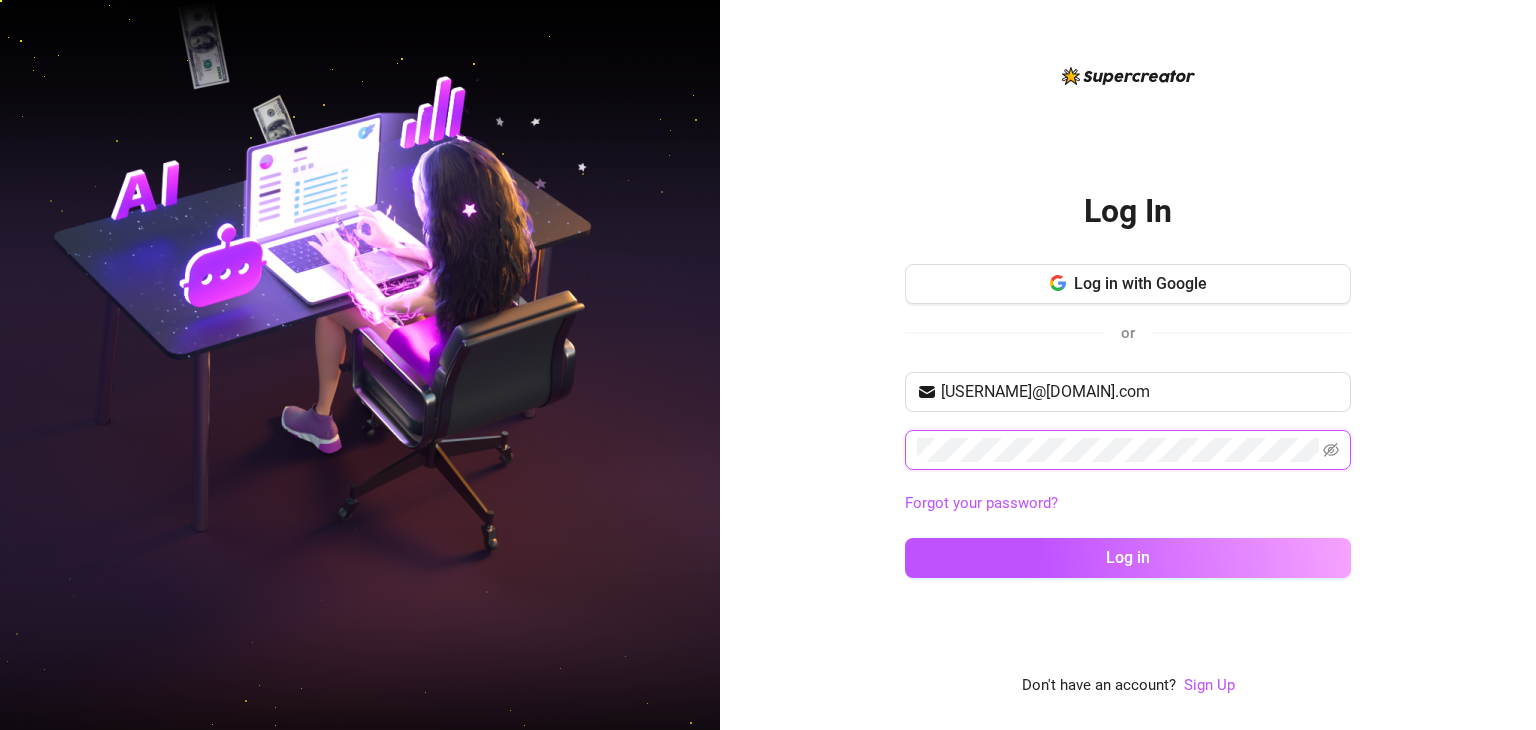click on "Log in" at bounding box center (1128, 558) 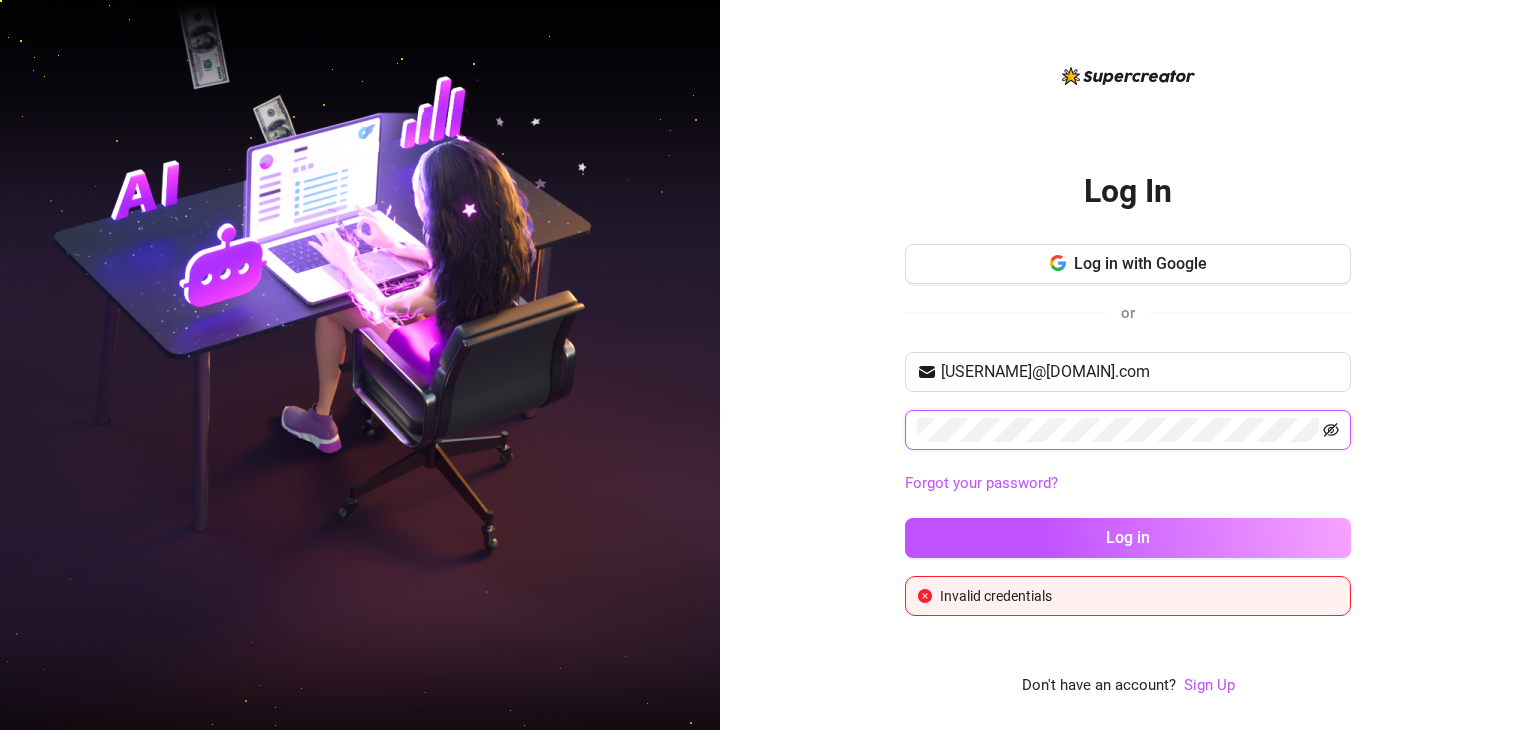 click 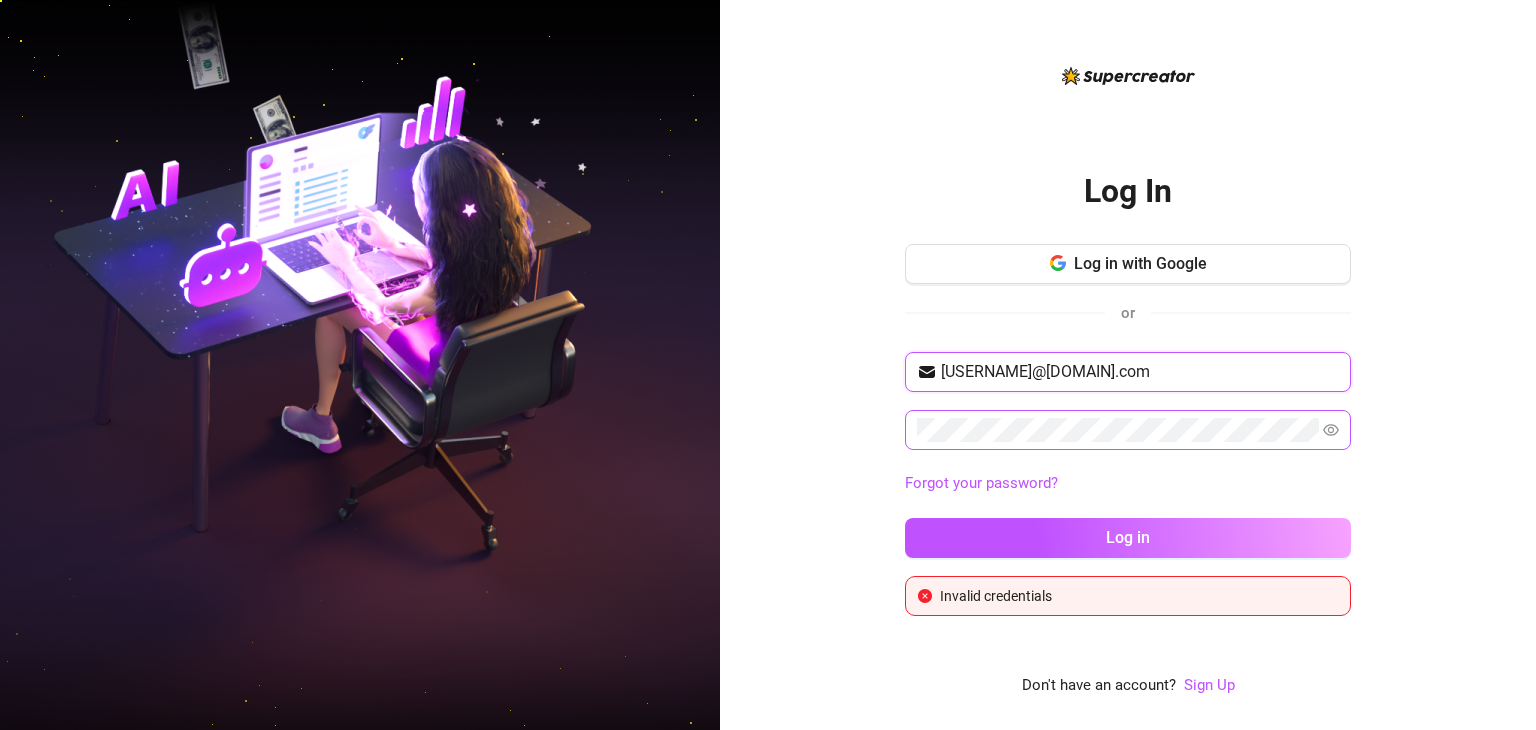 click on "bryandimaano184@gmail.com" at bounding box center [1140, 372] 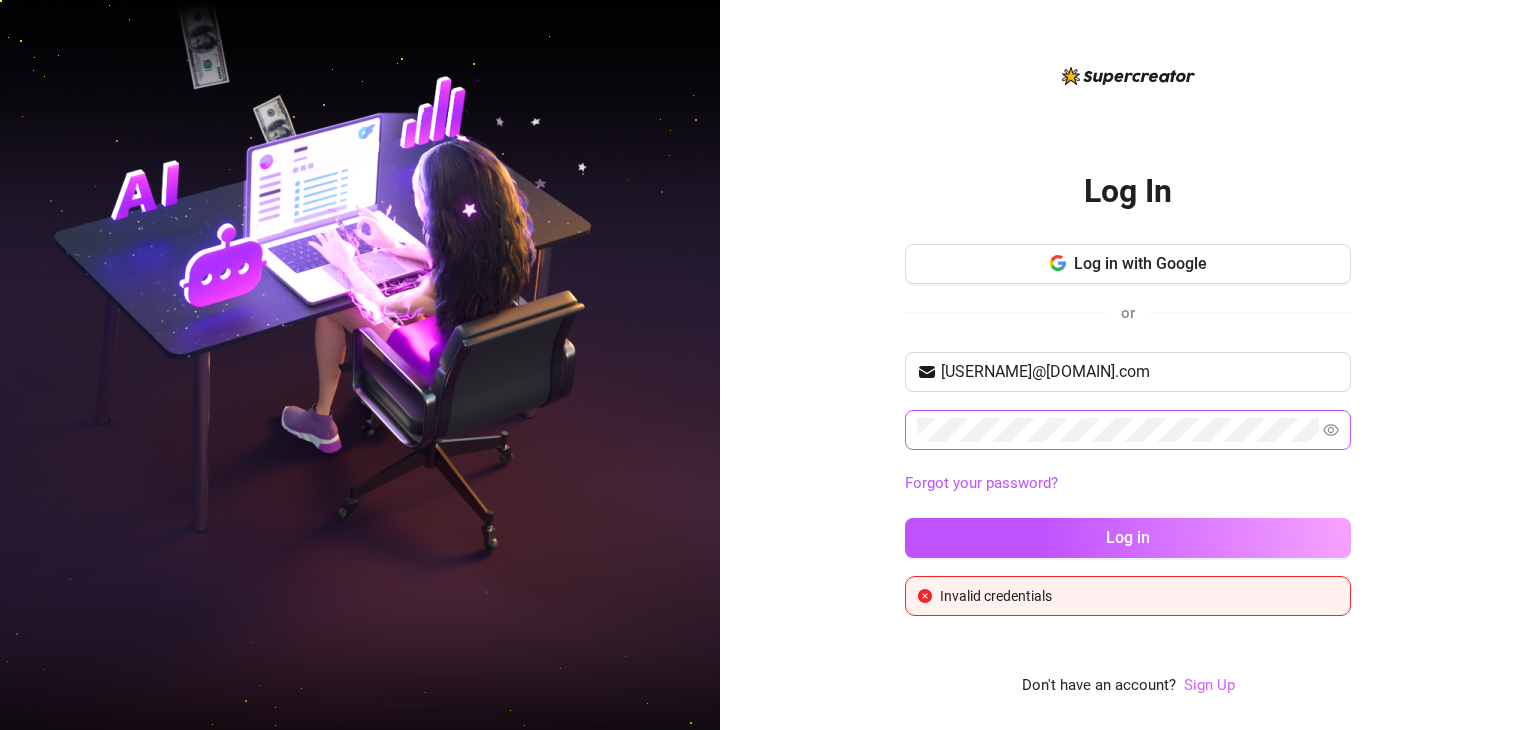 click on "Sign Up" at bounding box center (1209, 685) 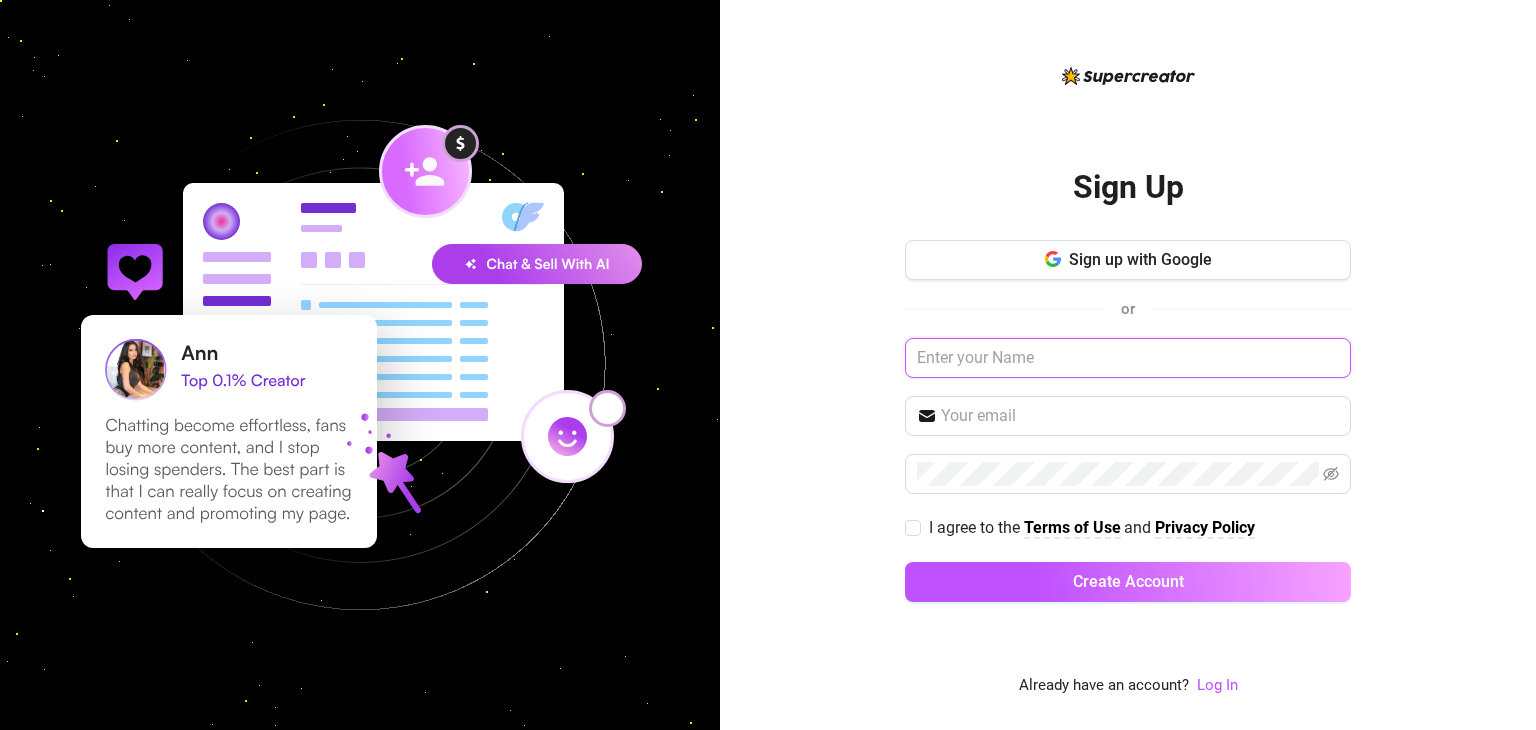 click at bounding box center (1128, 358) 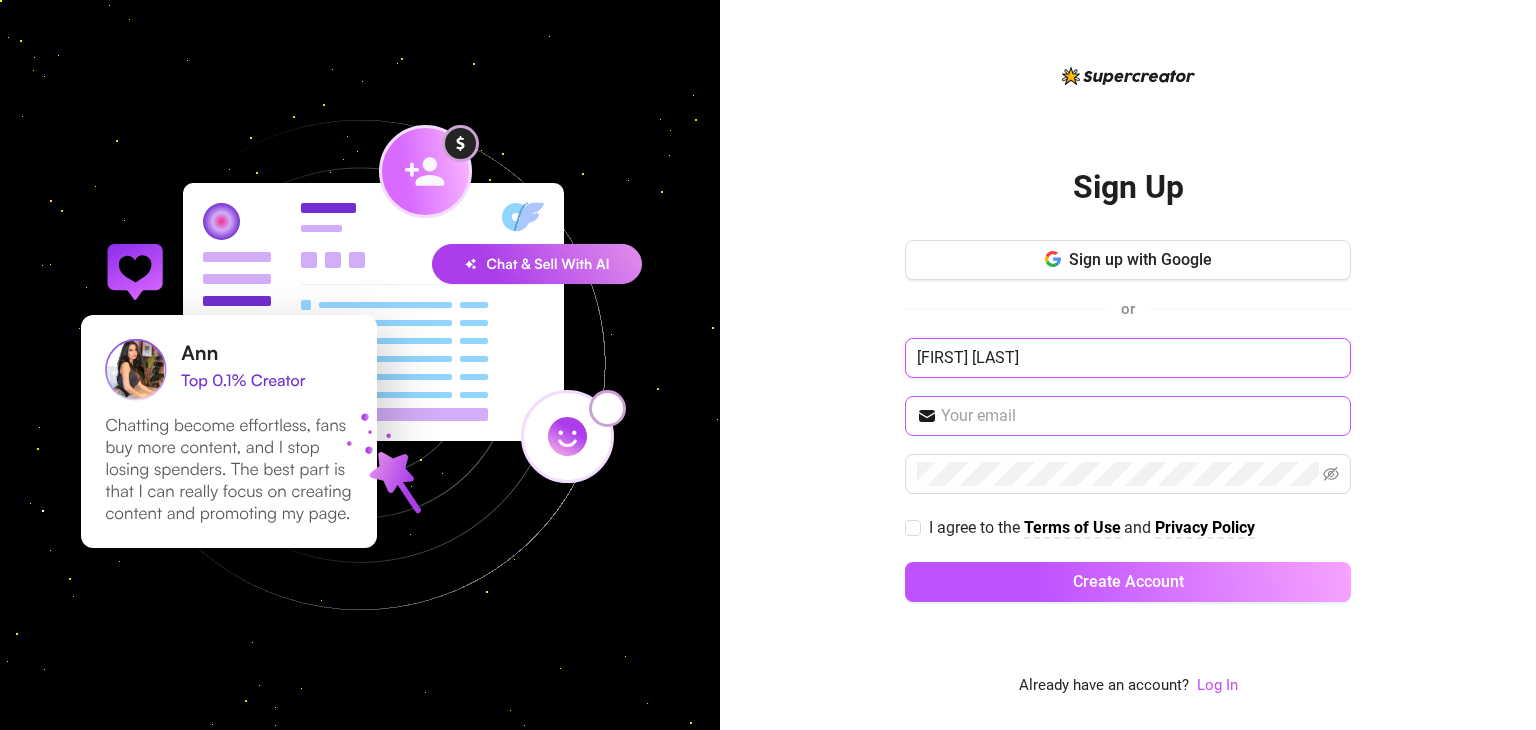 type on "Bryan Dimaano" 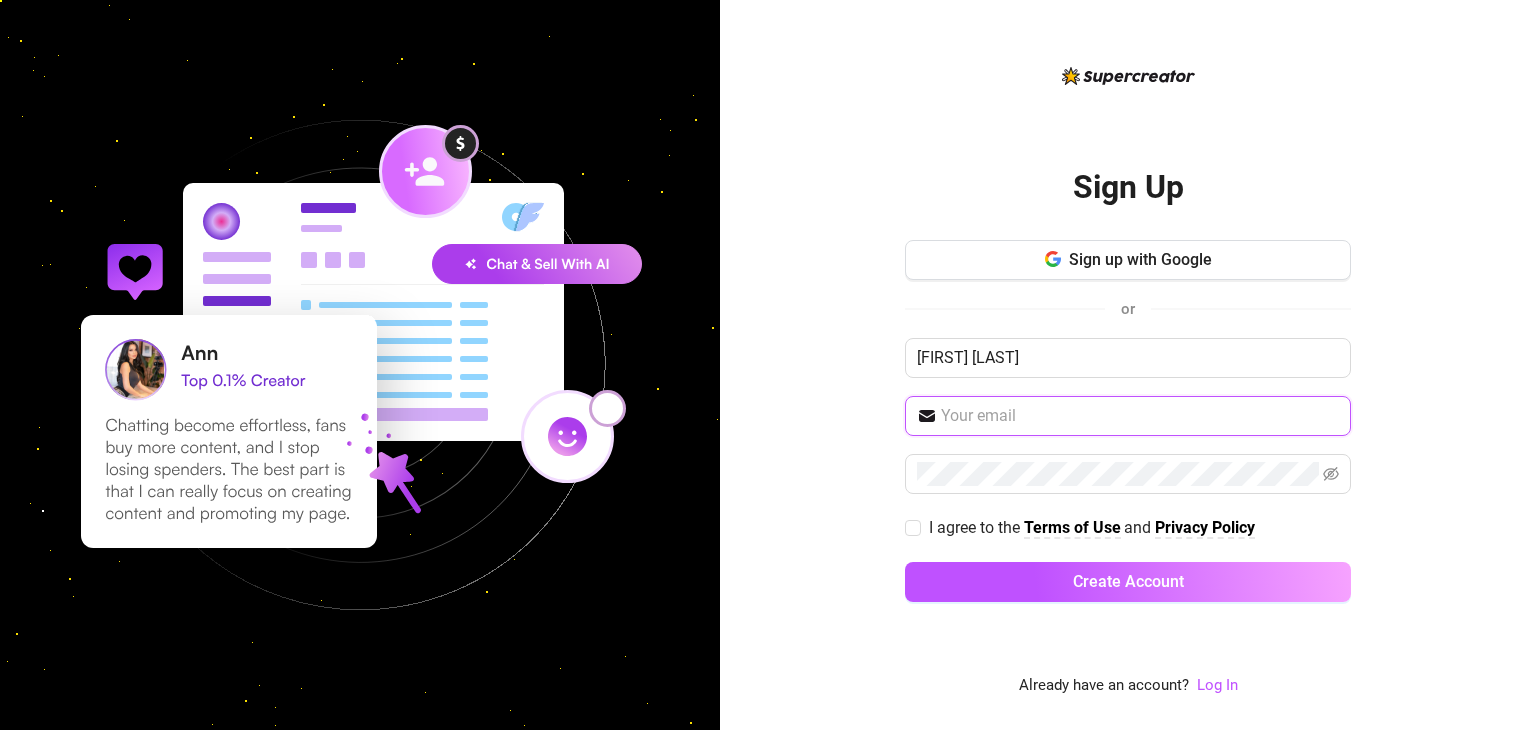 click at bounding box center [1140, 416] 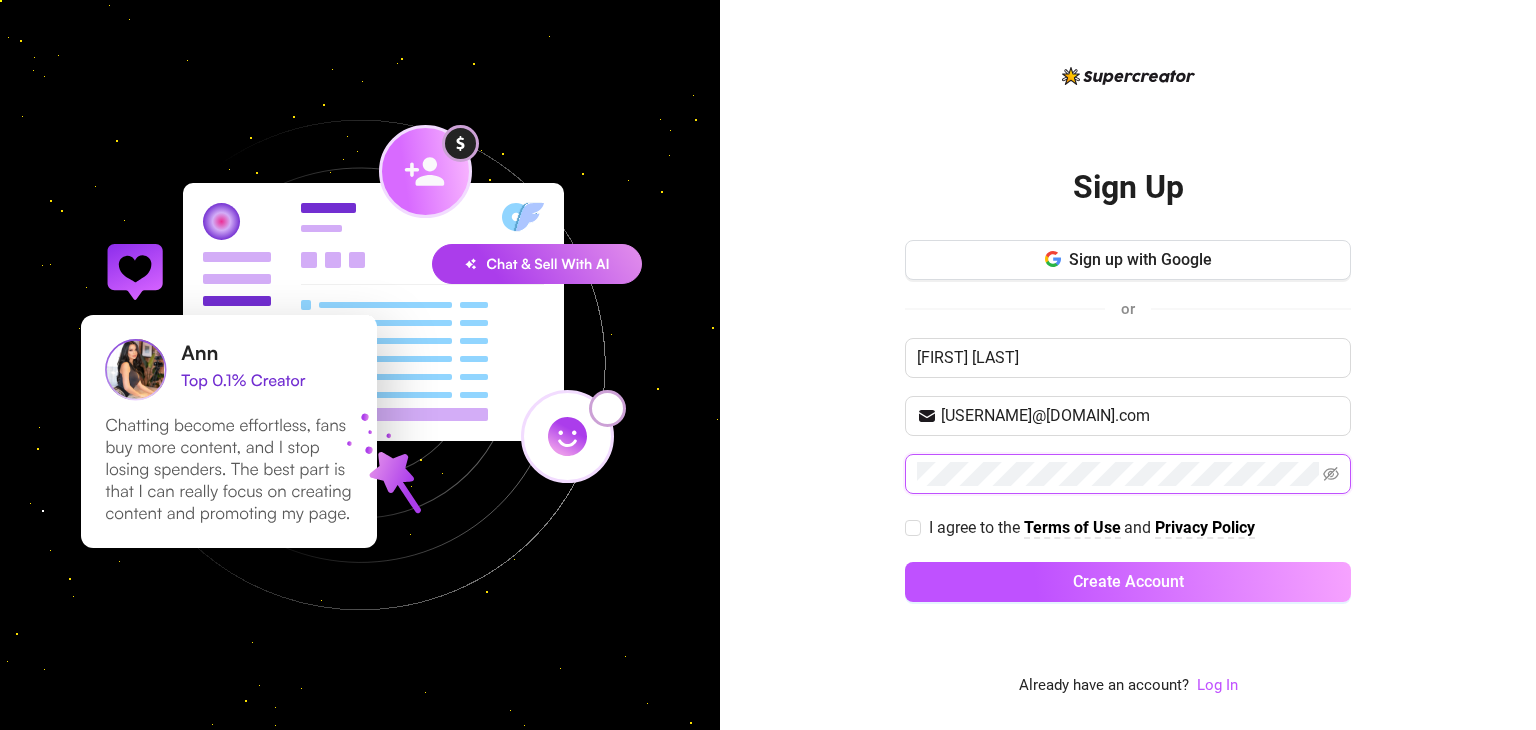click on "Create Account" at bounding box center [1128, 582] 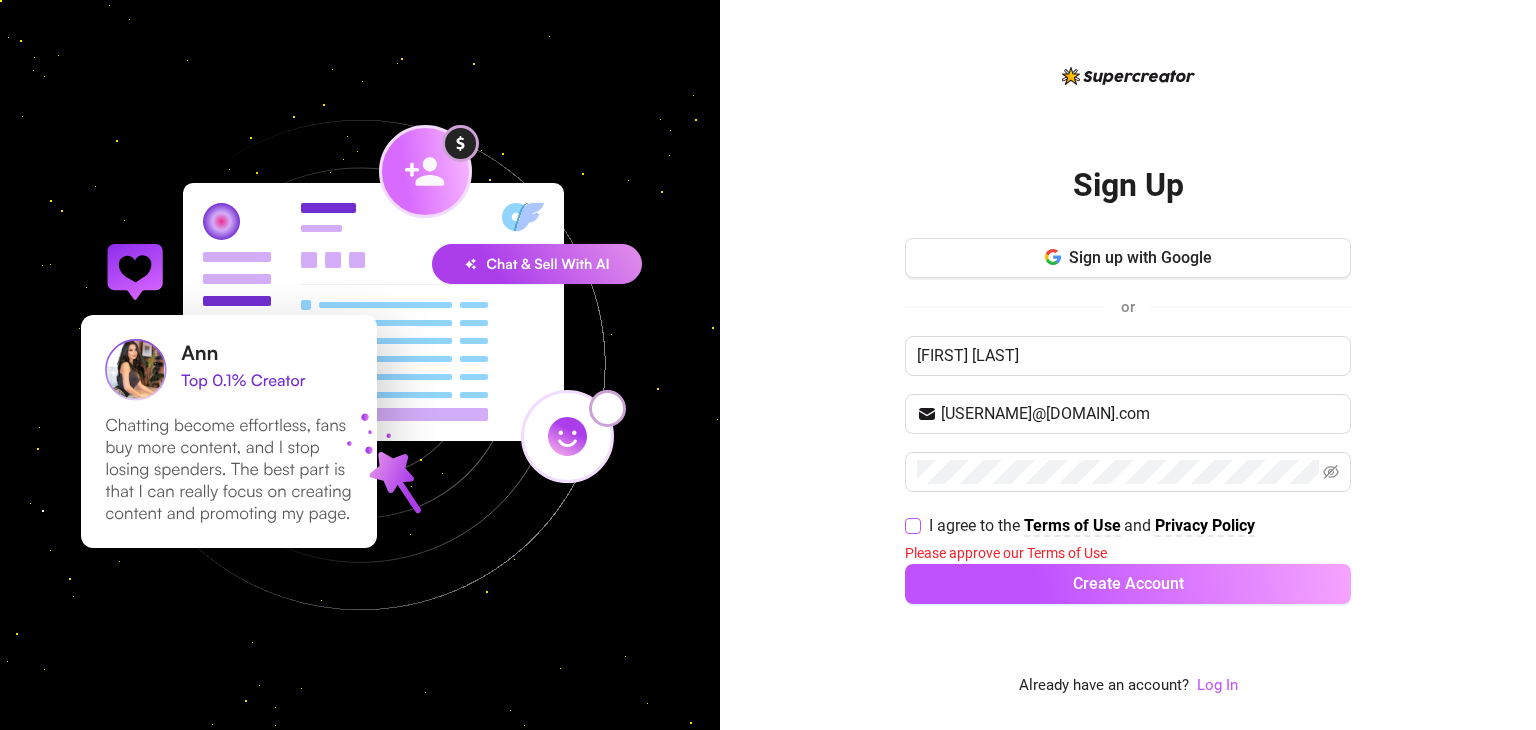click on "I agree to the   Terms of Use   and   Privacy Policy" at bounding box center (912, 525) 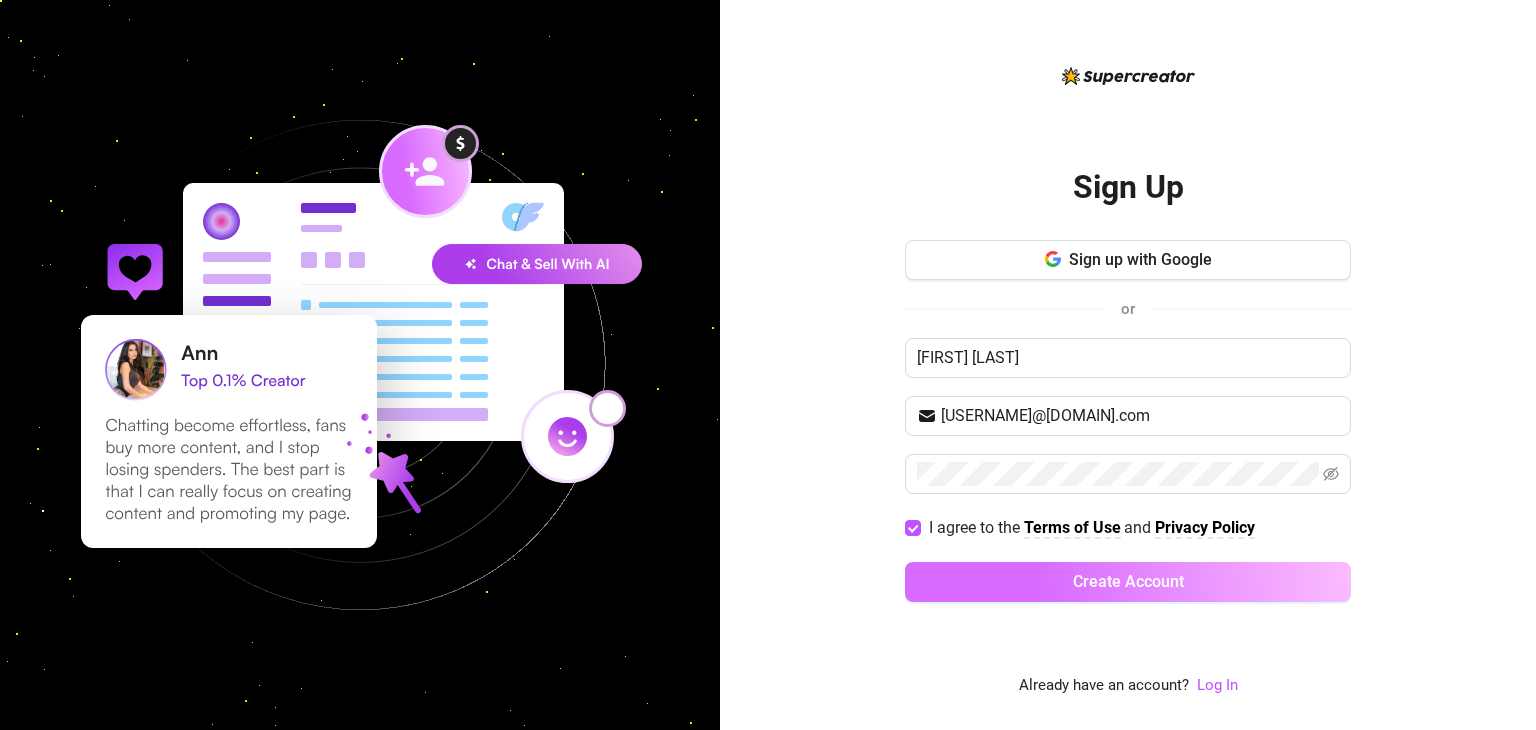 click on "Create Account" at bounding box center (1128, 582) 